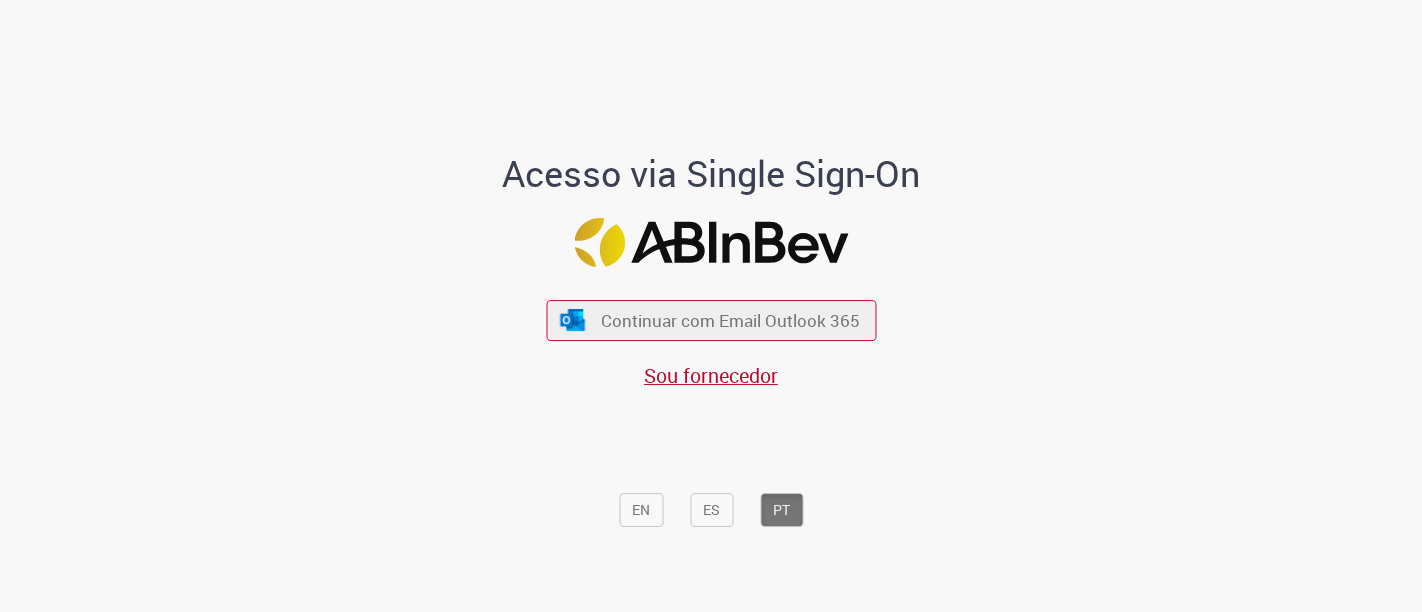 scroll, scrollTop: 0, scrollLeft: 0, axis: both 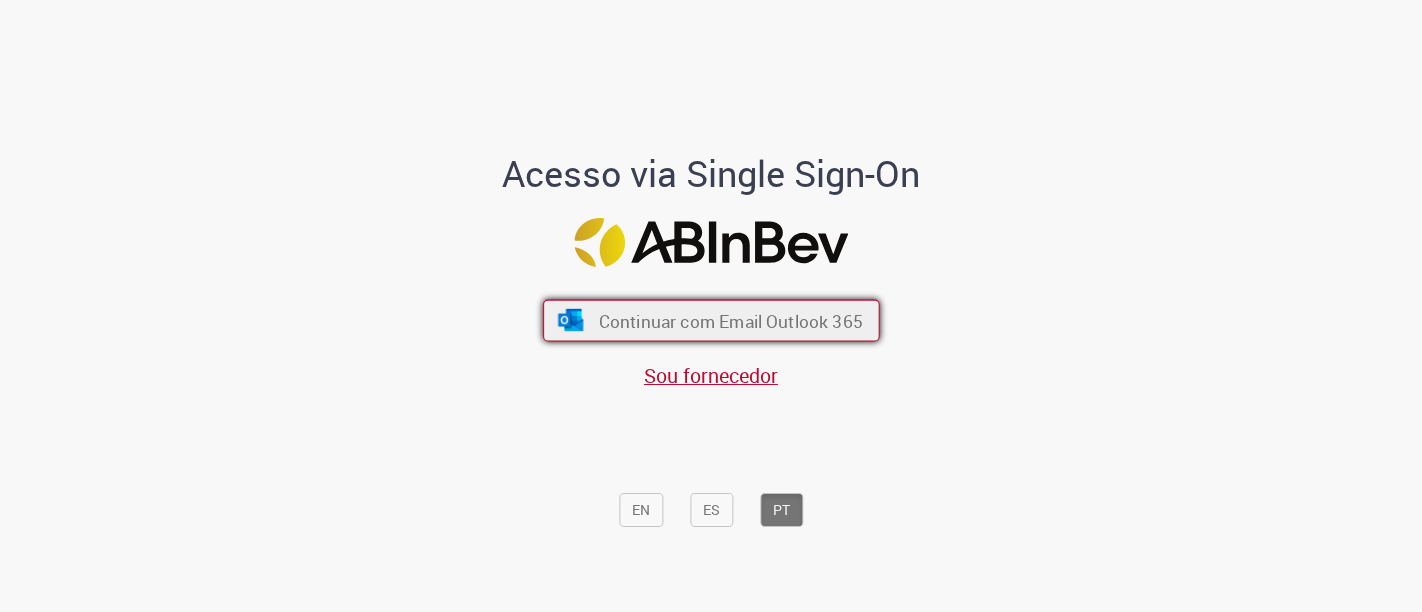 click on "Continuar com Email Outlook 365" at bounding box center [711, 321] 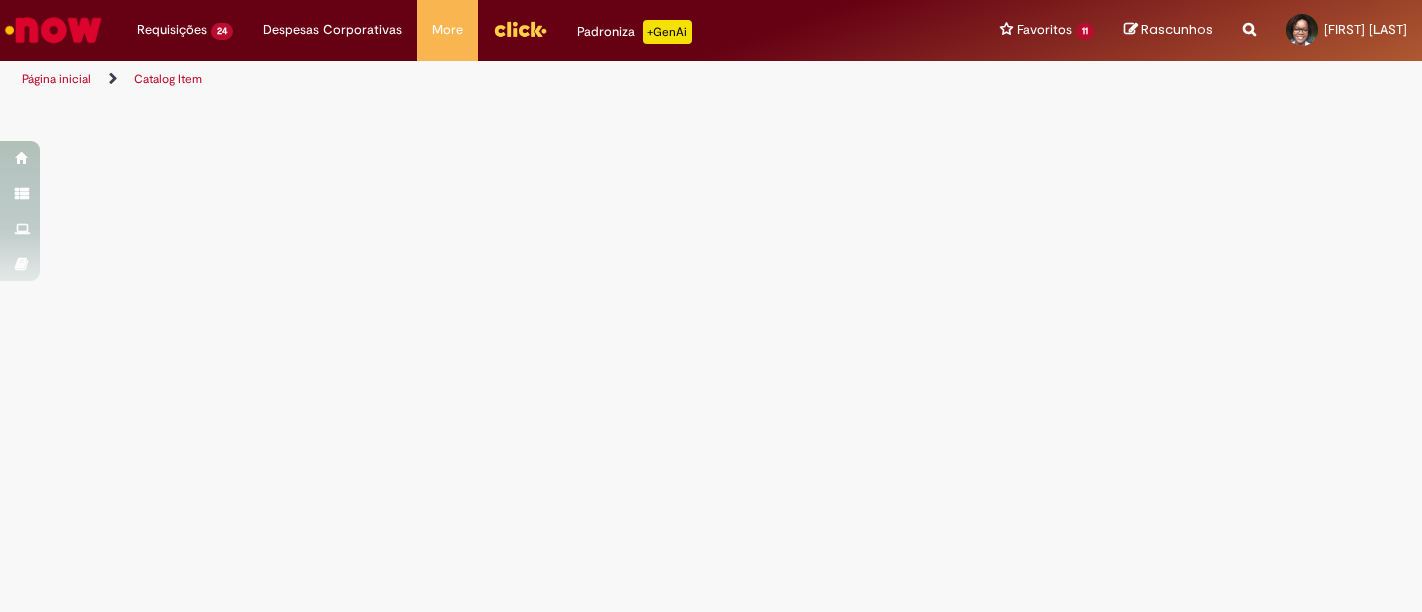 scroll, scrollTop: 0, scrollLeft: 0, axis: both 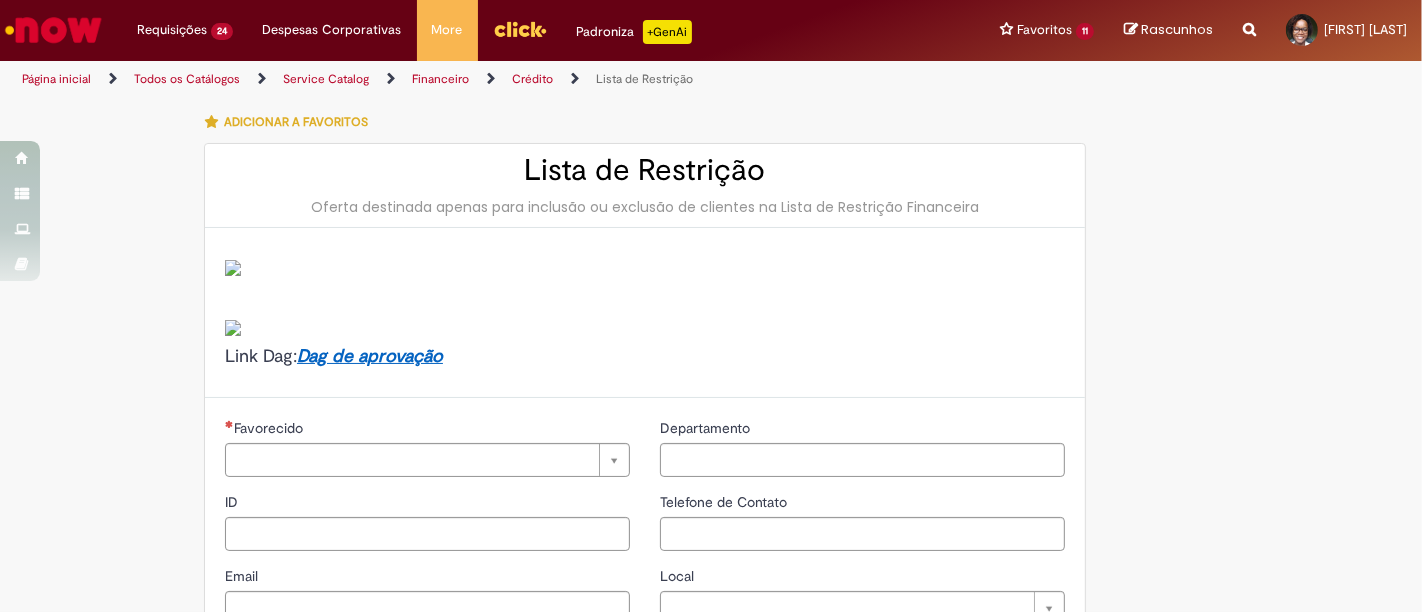 type on "********" 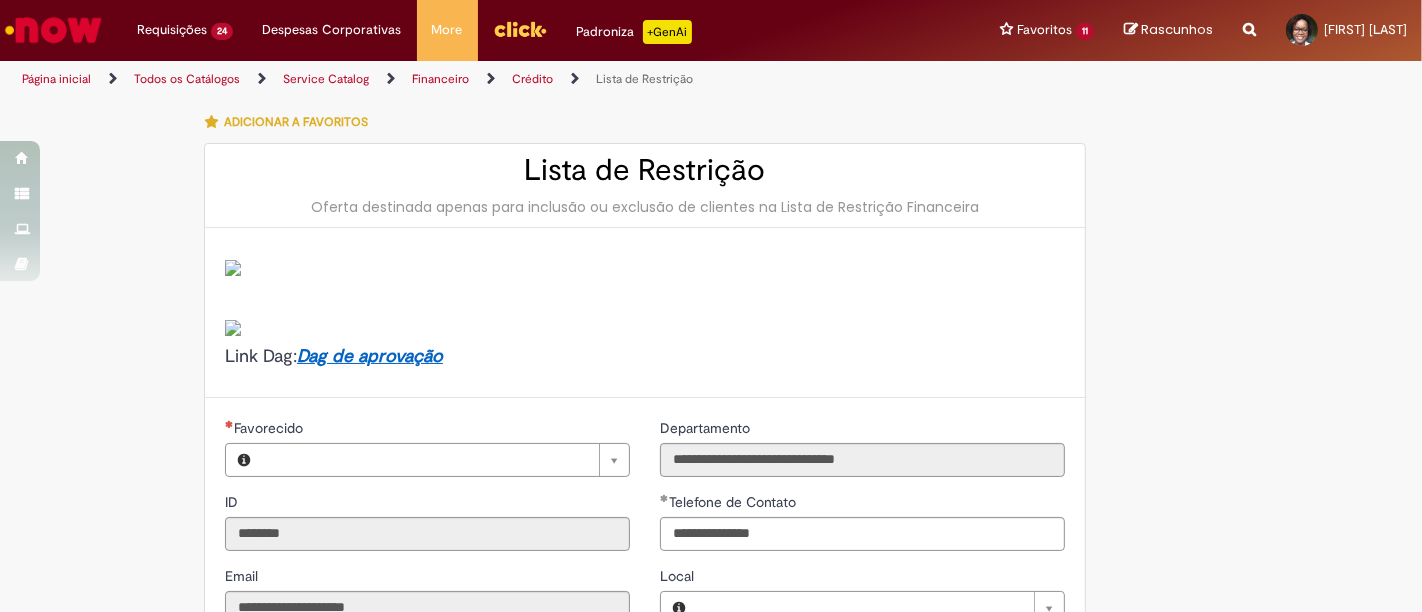 type on "**********" 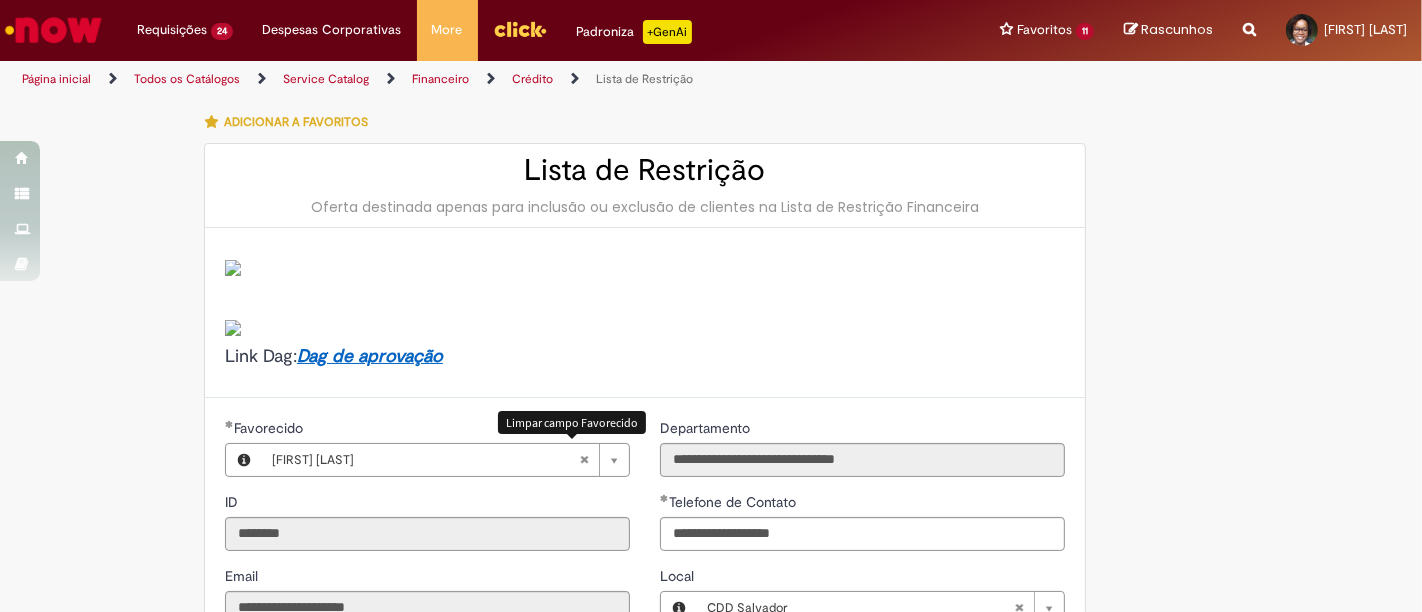 type on "**********" 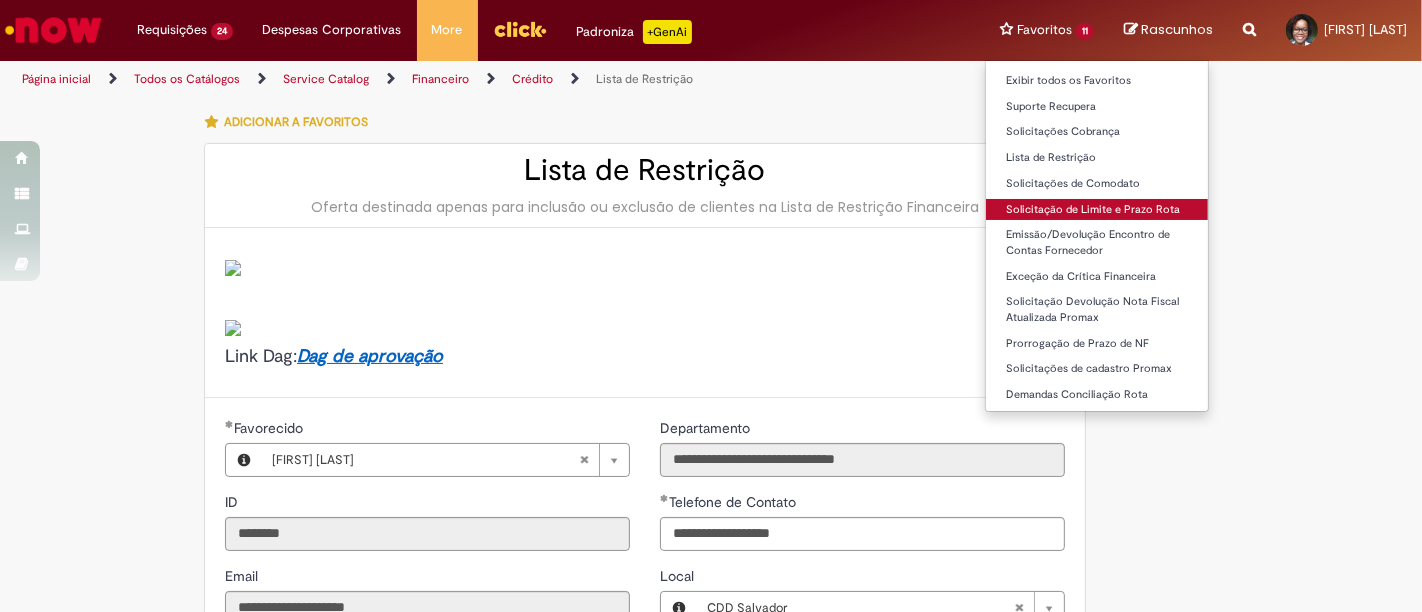 click on "Solicitação de Limite e Prazo Rota" at bounding box center (1097, 210) 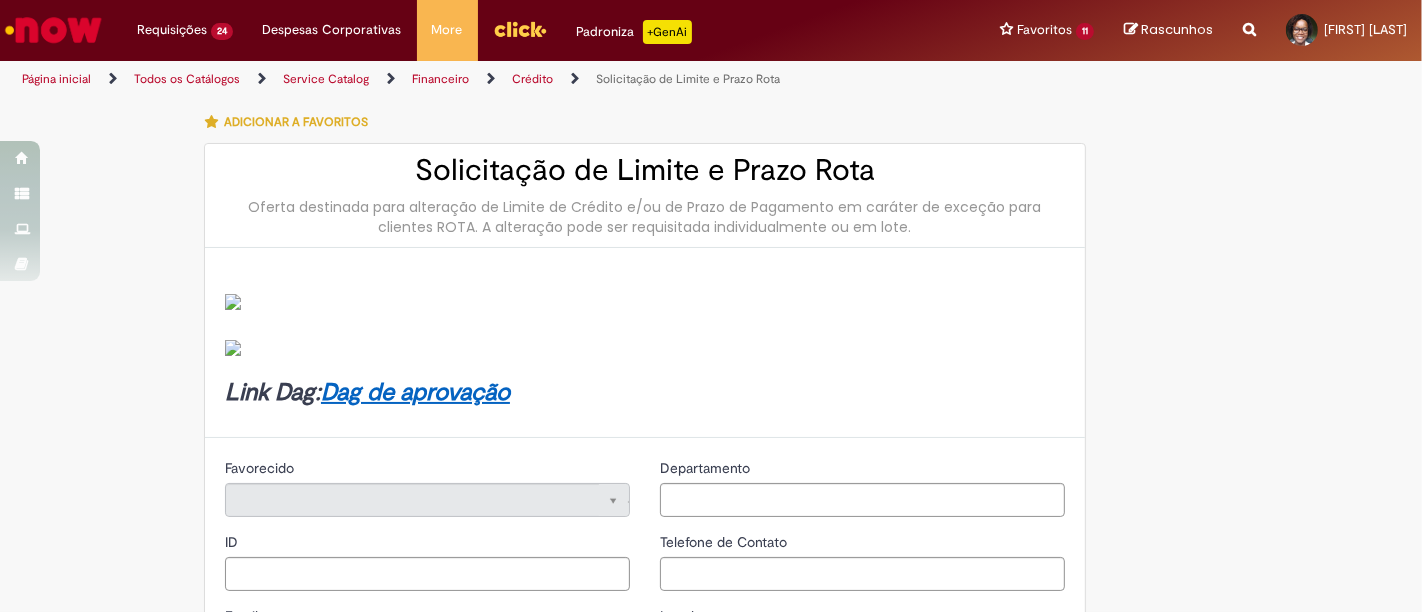 type on "********" 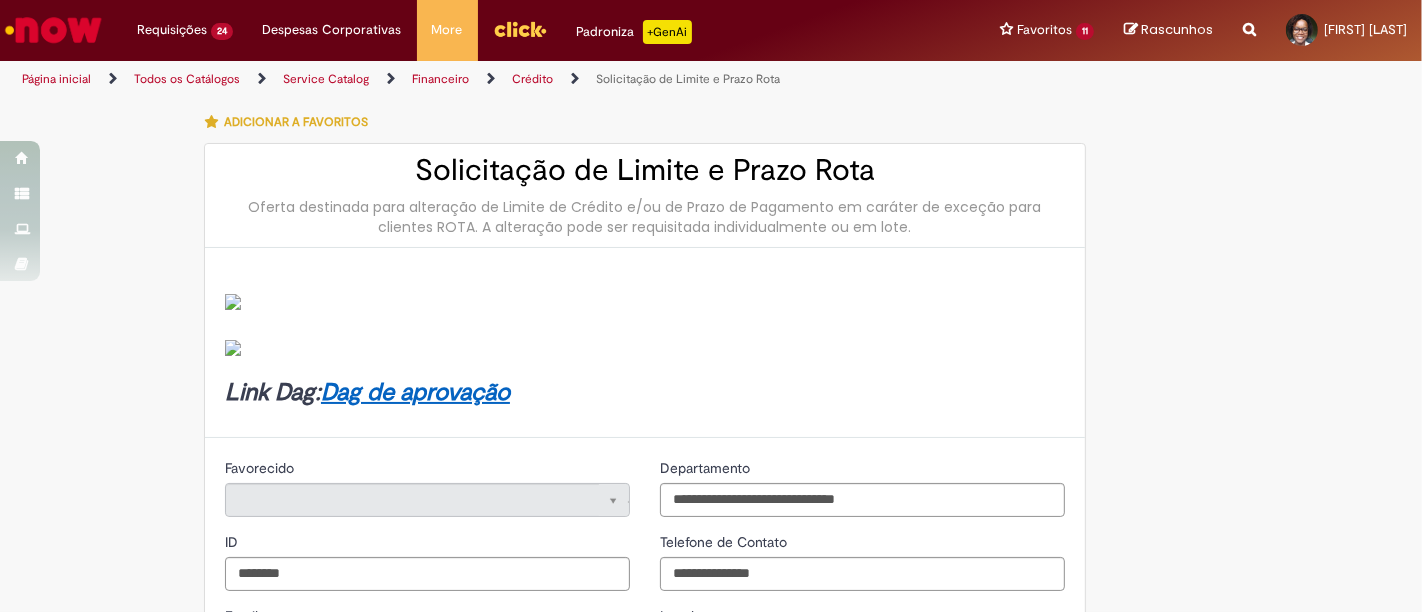 type on "**********" 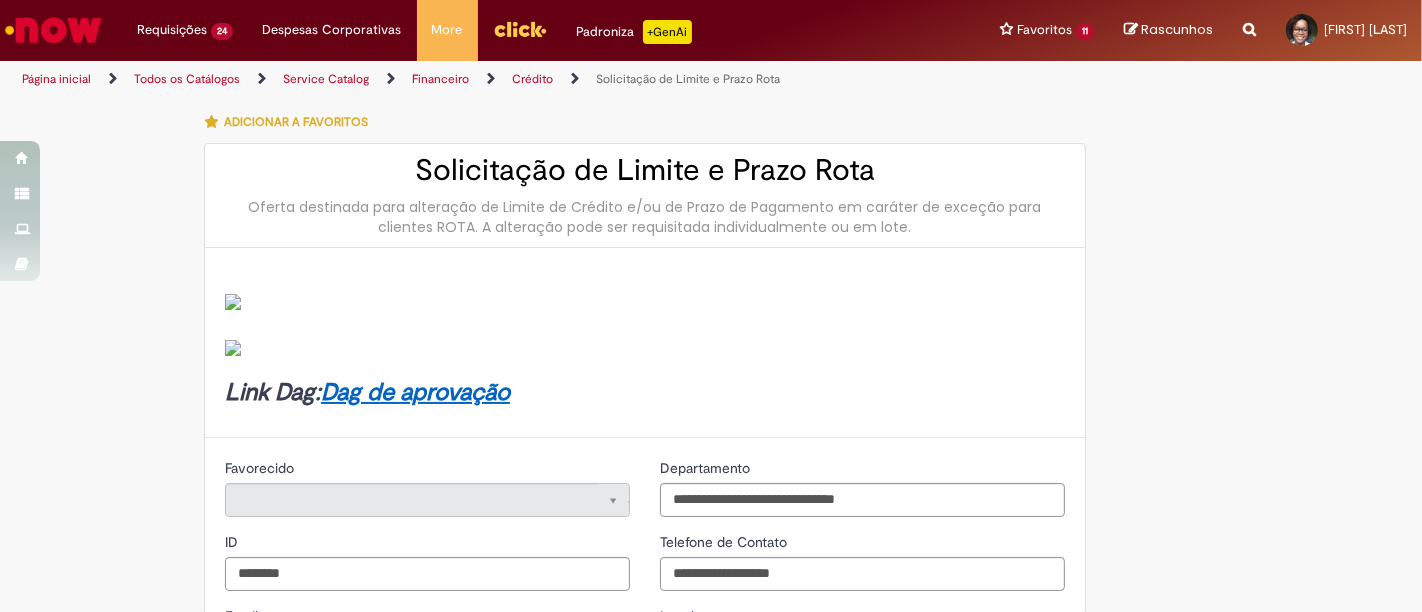 type on "**********" 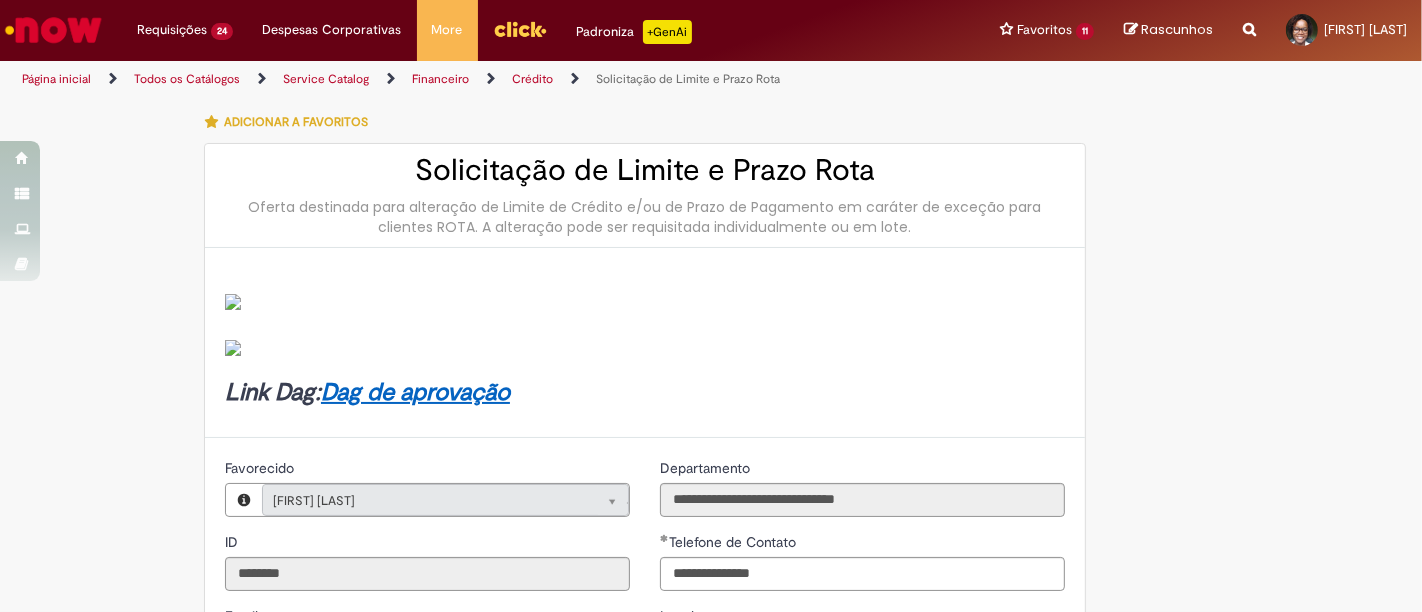 type on "**********" 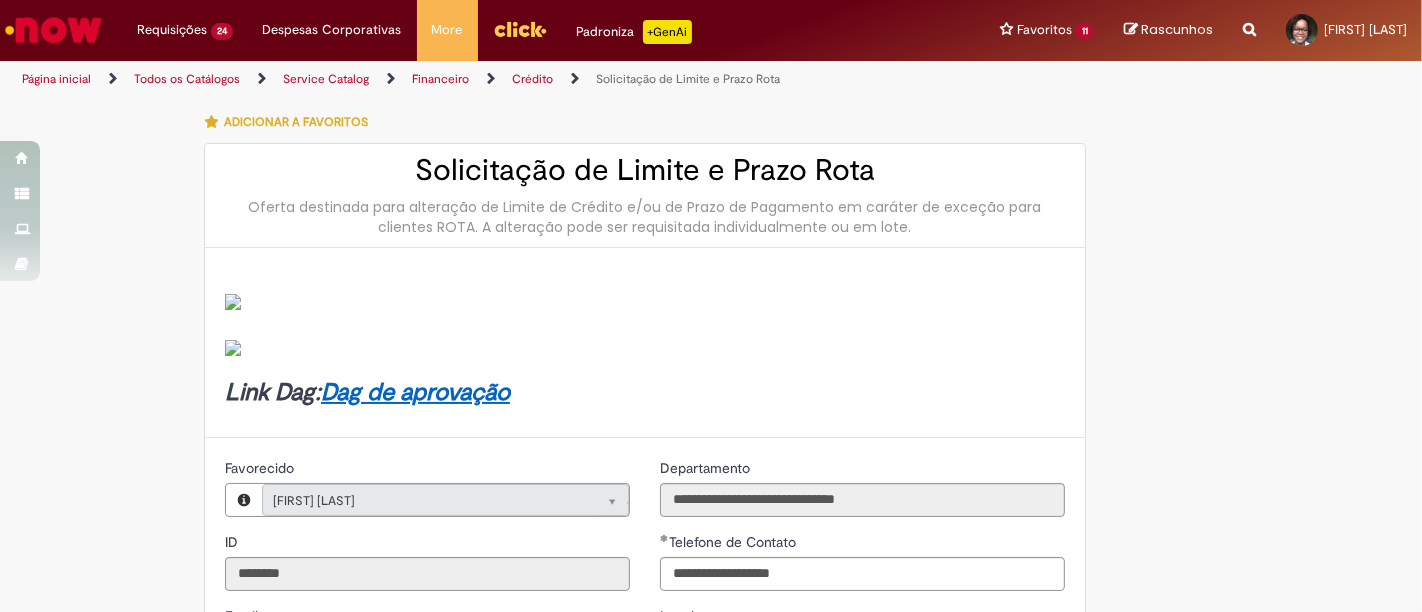 scroll, scrollTop: 450, scrollLeft: 0, axis: vertical 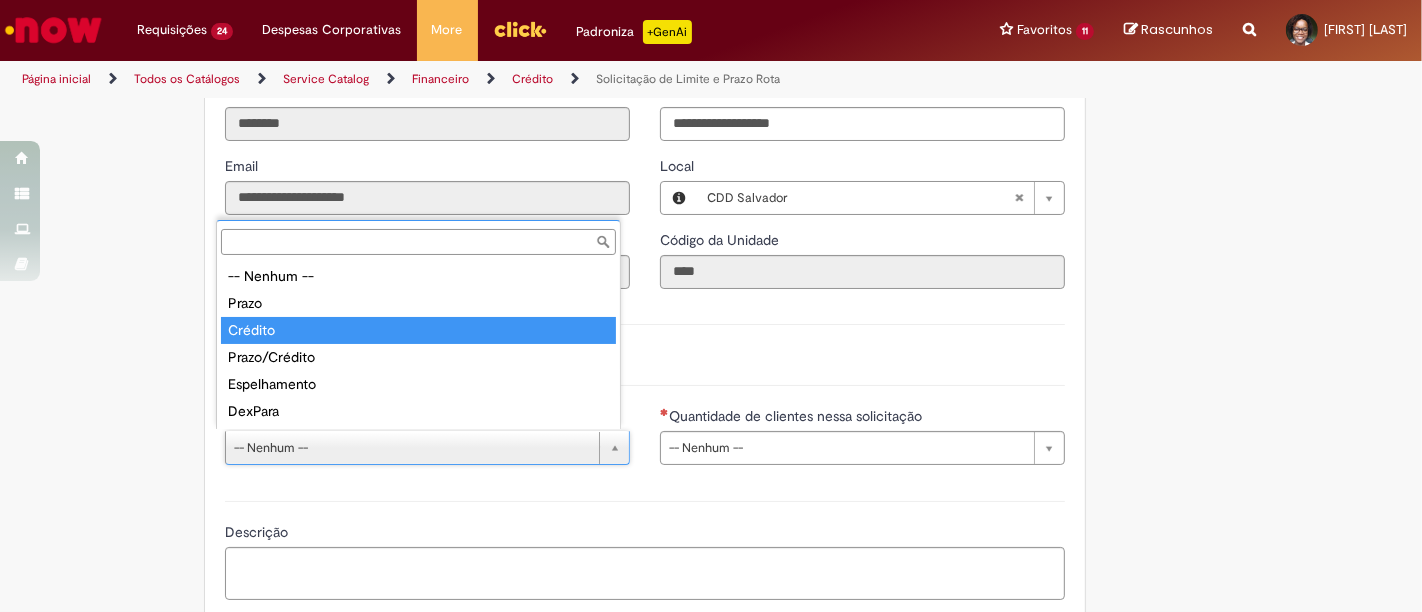 type on "*******" 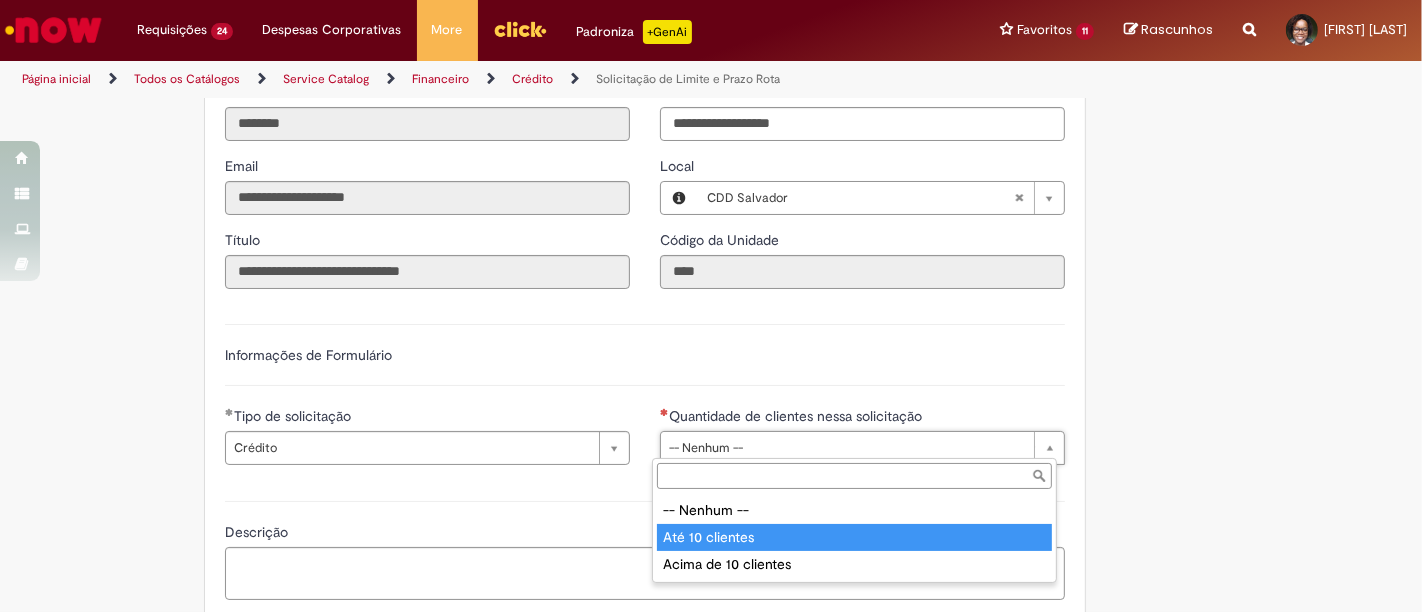 type on "**********" 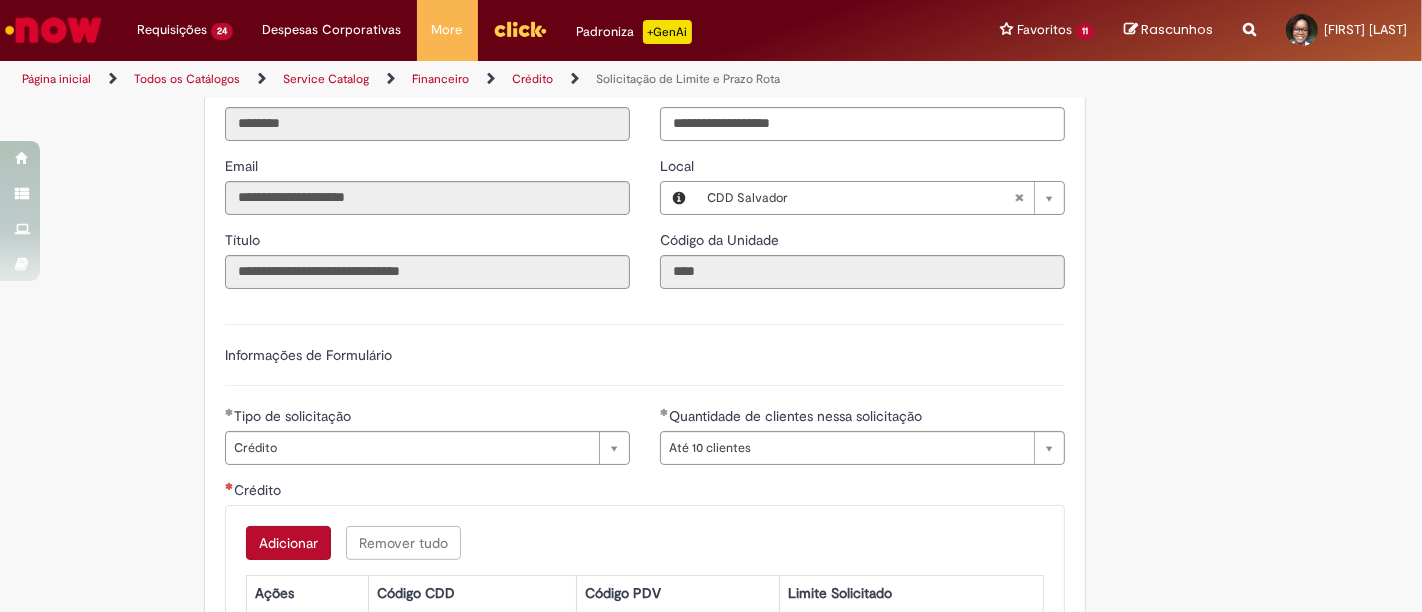 click on "Adicionar" at bounding box center [288, 543] 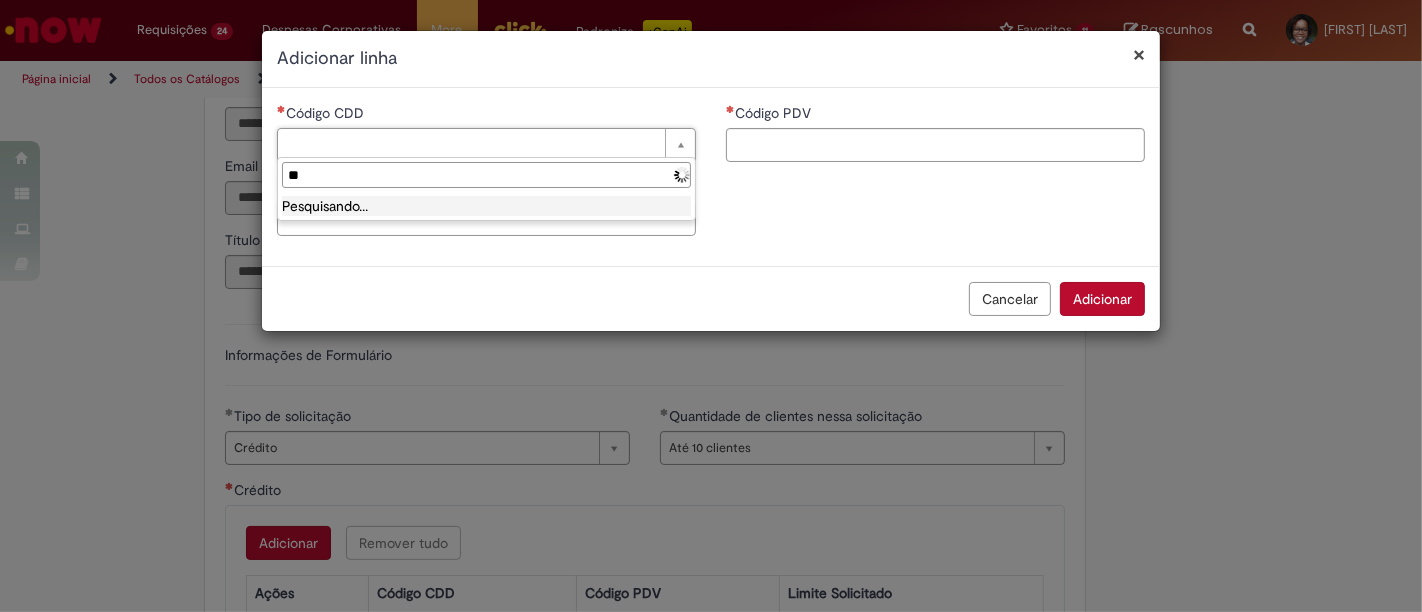 type on "***" 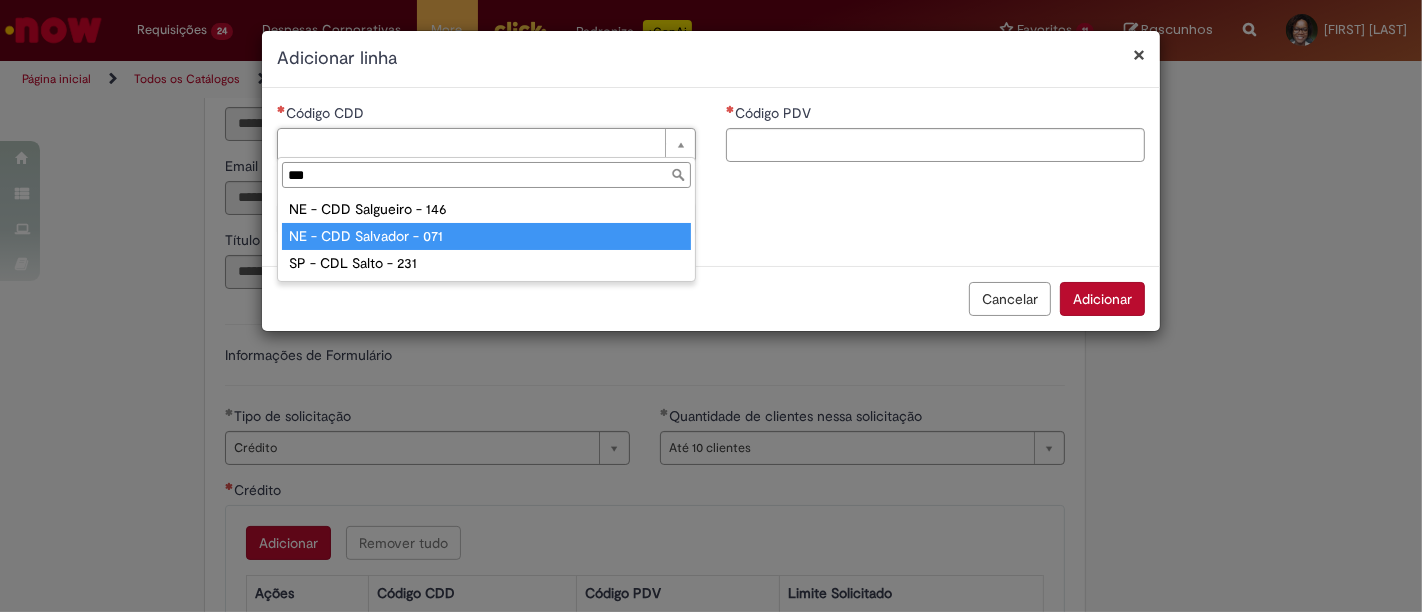 type on "**********" 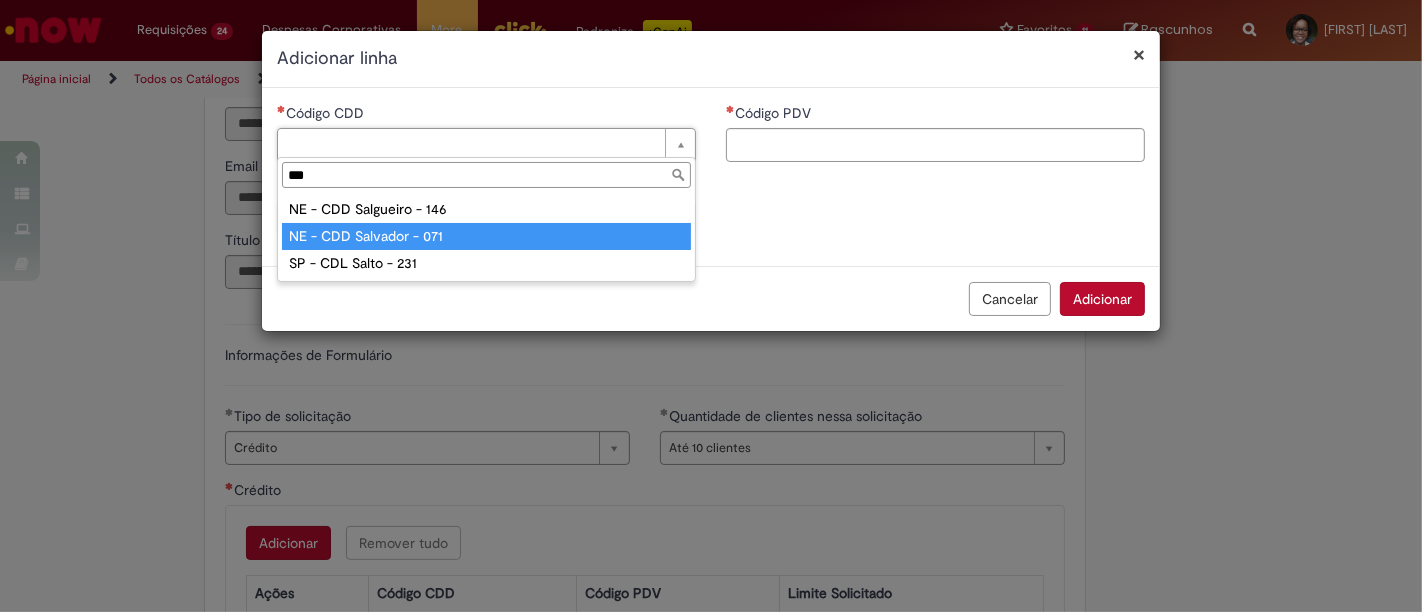 type on "**********" 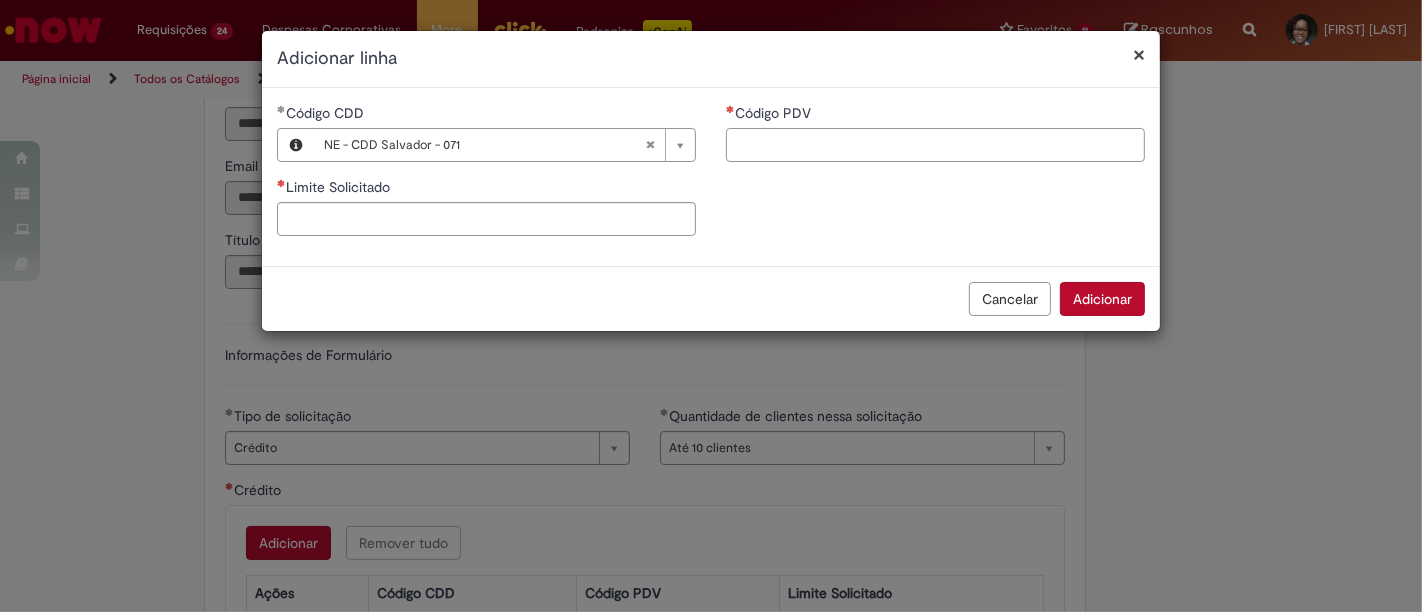 click on "Código PDV" at bounding box center [935, 145] 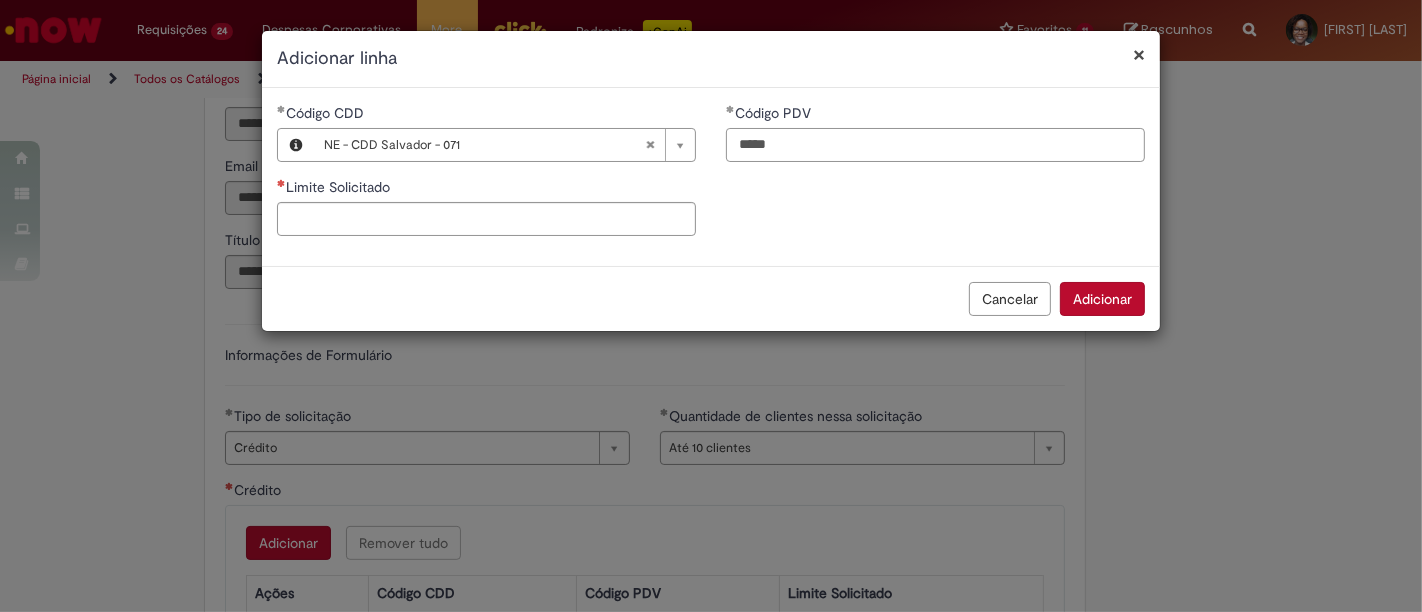 type on "*****" 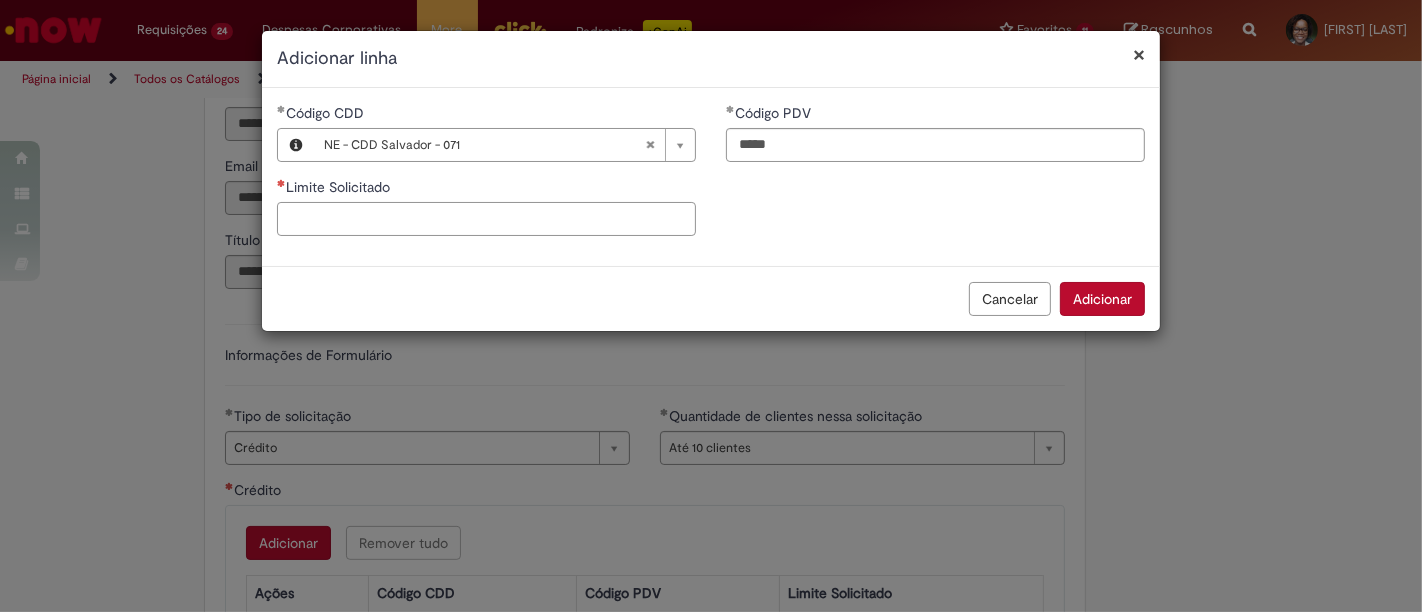 click on "Limite Solicitado" at bounding box center [486, 219] 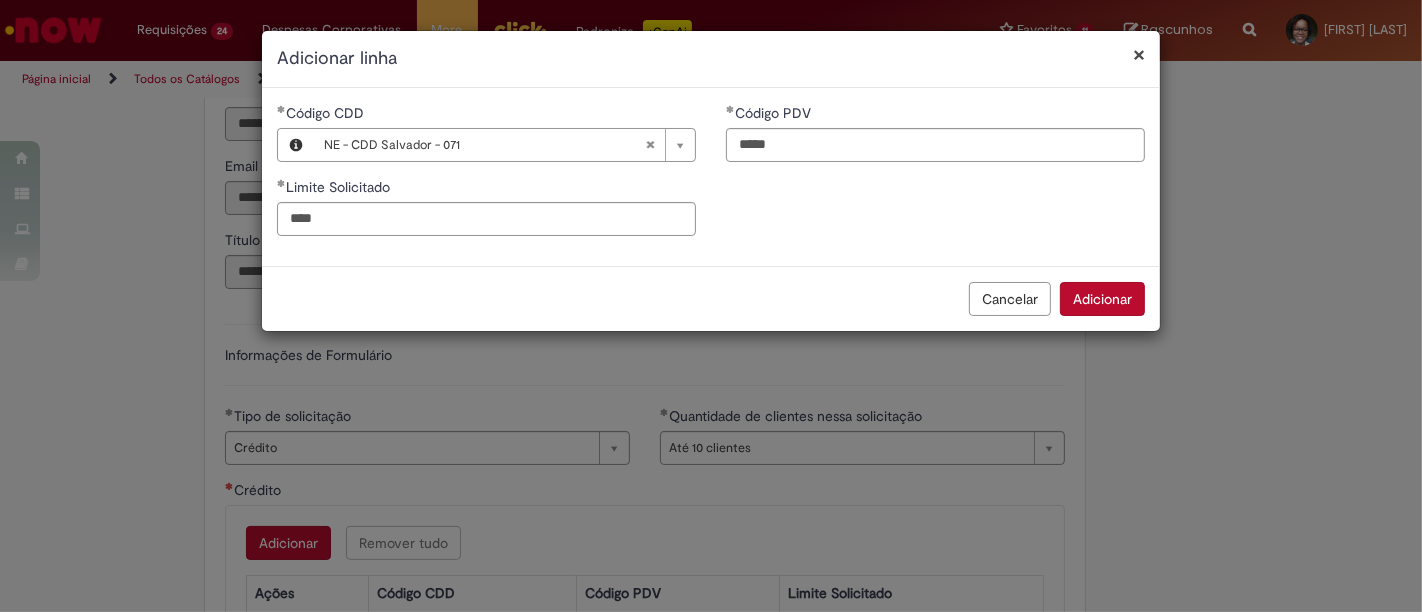 type on "********" 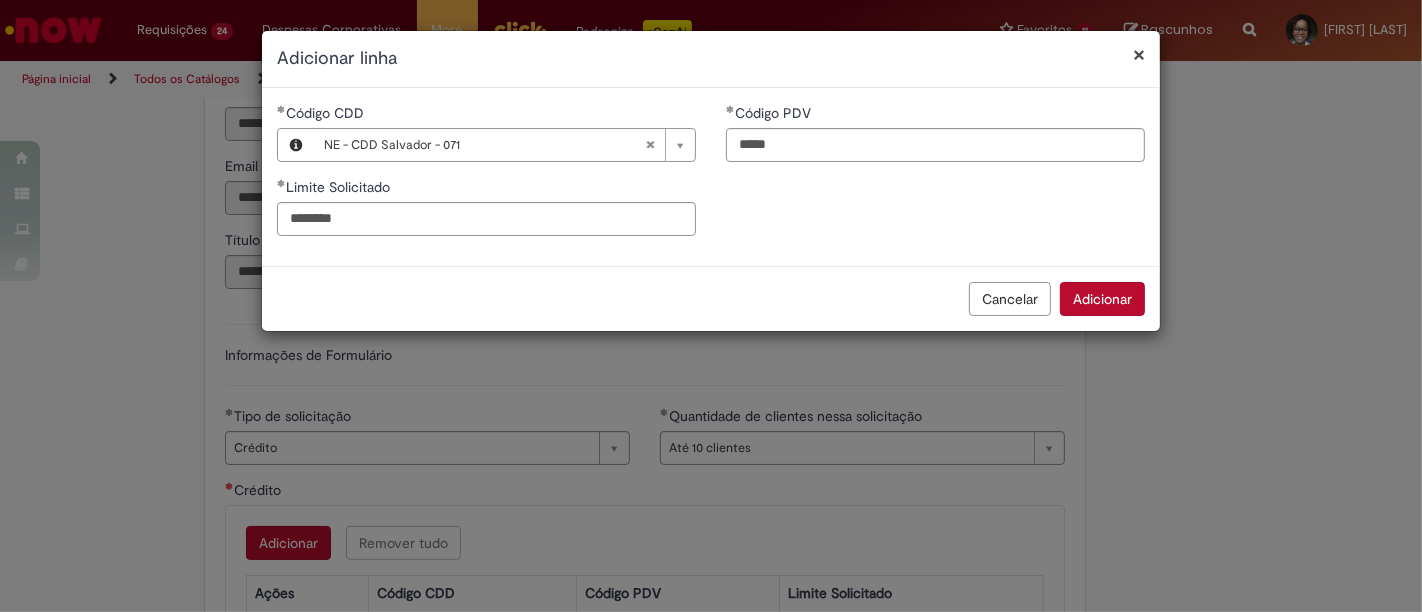 click on "Adicionar" at bounding box center (1102, 299) 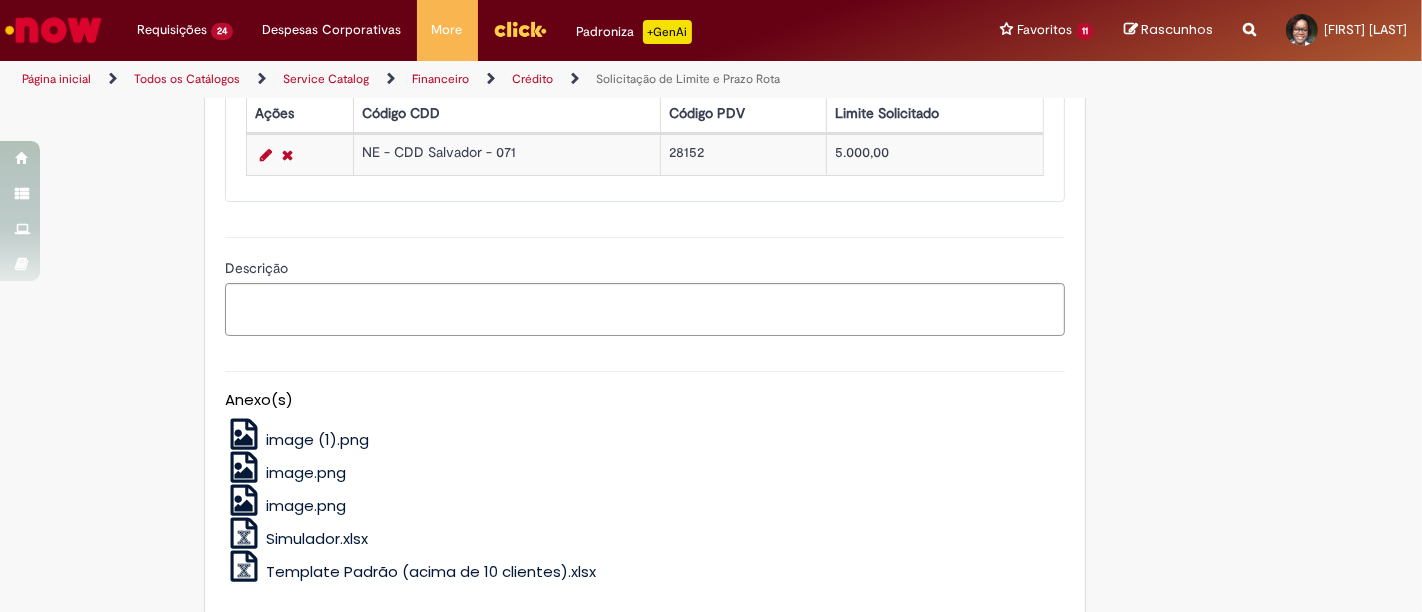 scroll, scrollTop: 868, scrollLeft: 0, axis: vertical 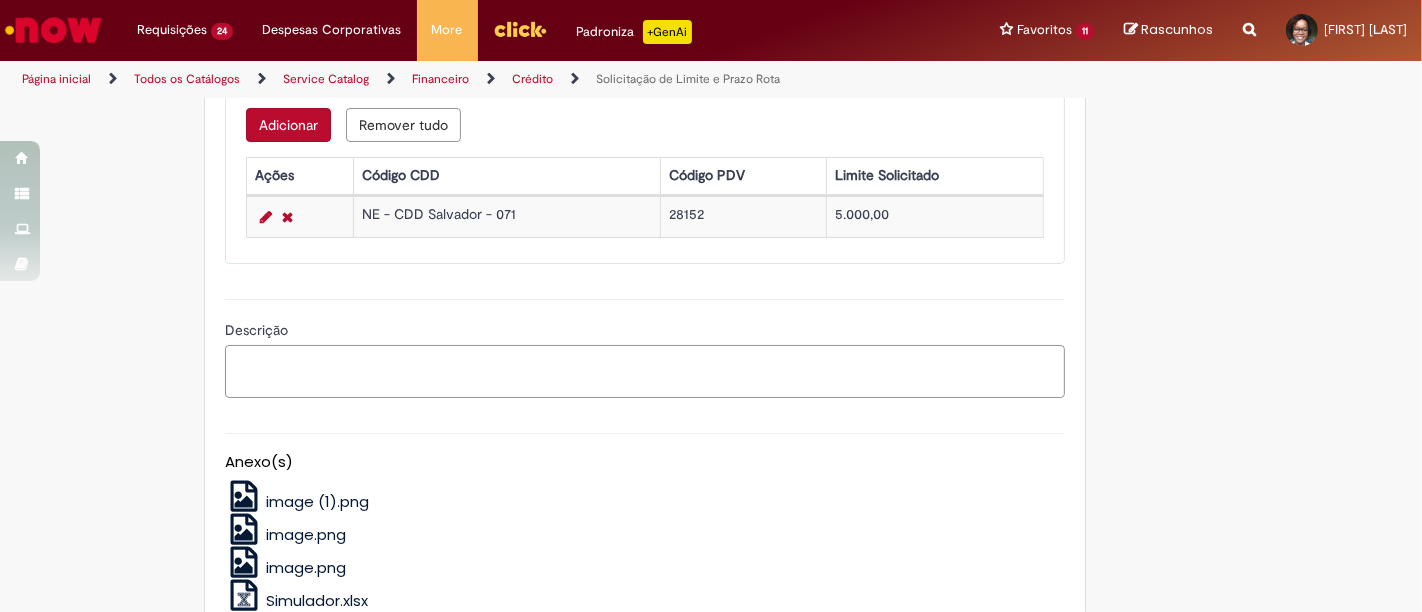 click on "Descrição" at bounding box center (645, 371) 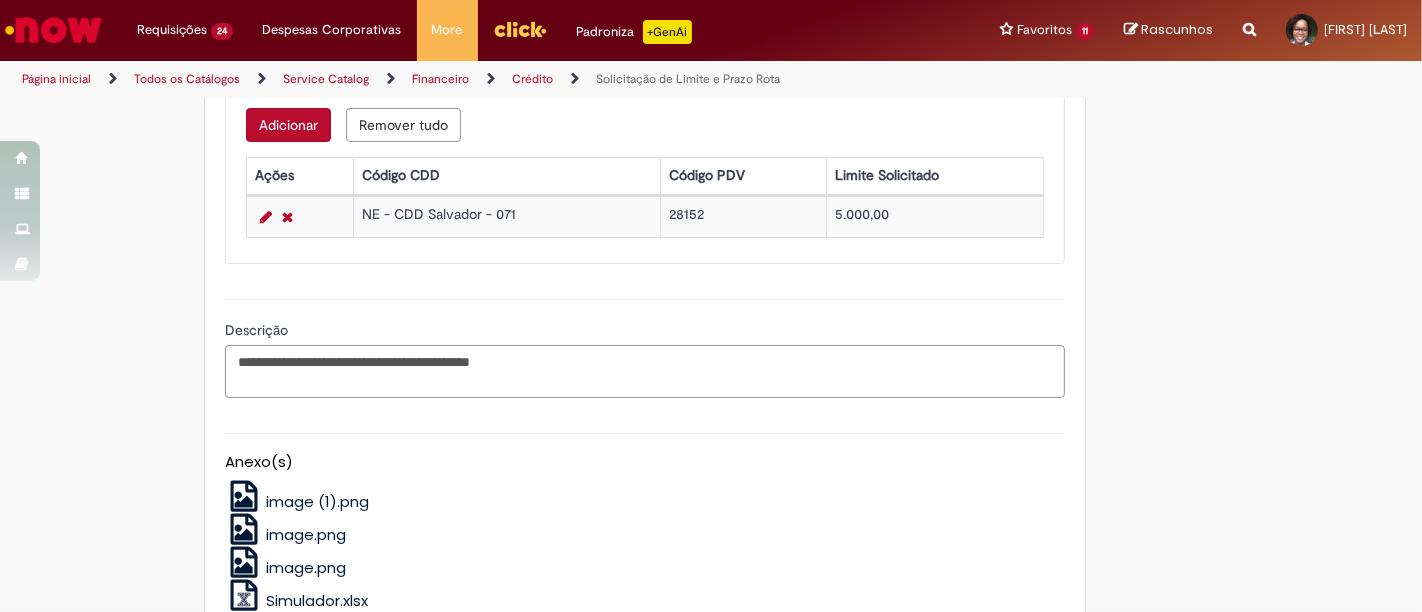 type on "**********" 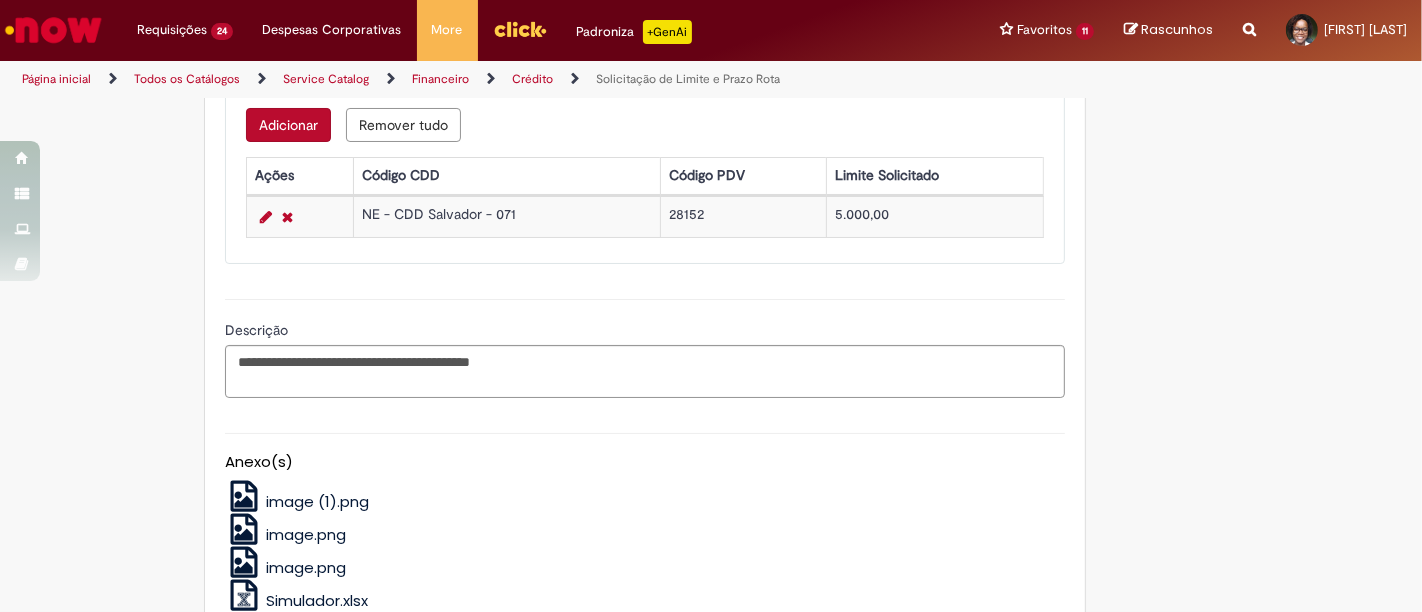 scroll, scrollTop: 1117, scrollLeft: 0, axis: vertical 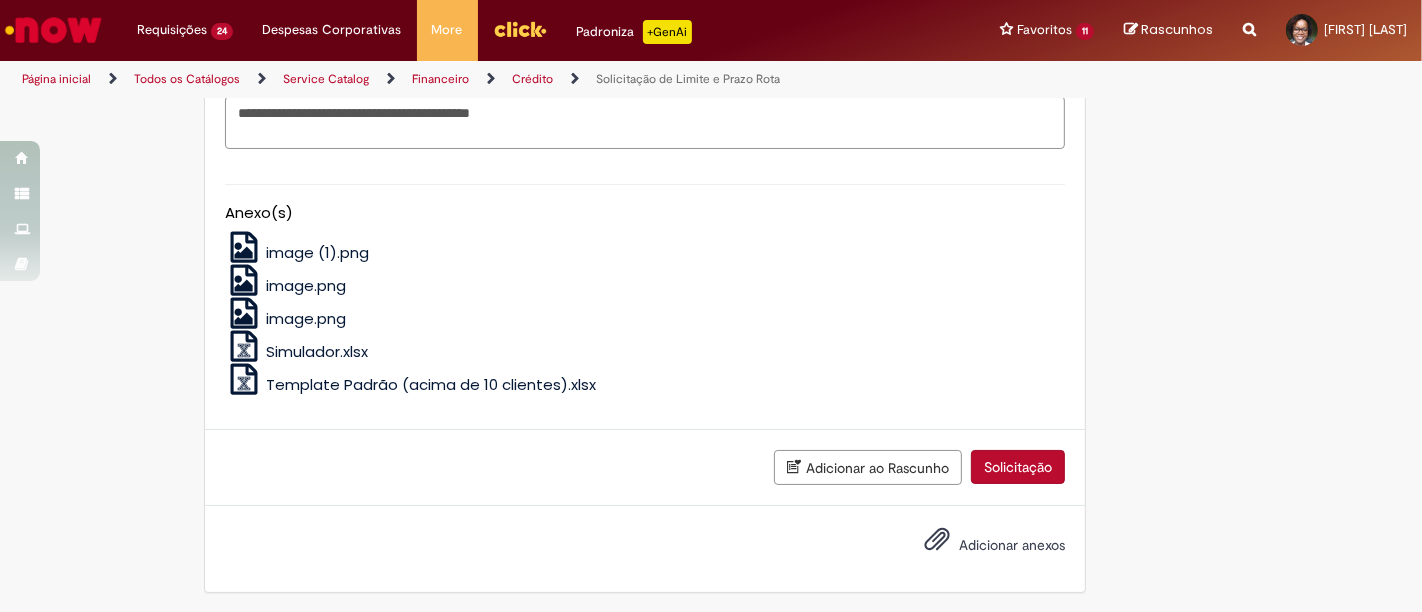 click on "Solicitação" at bounding box center (1018, 467) 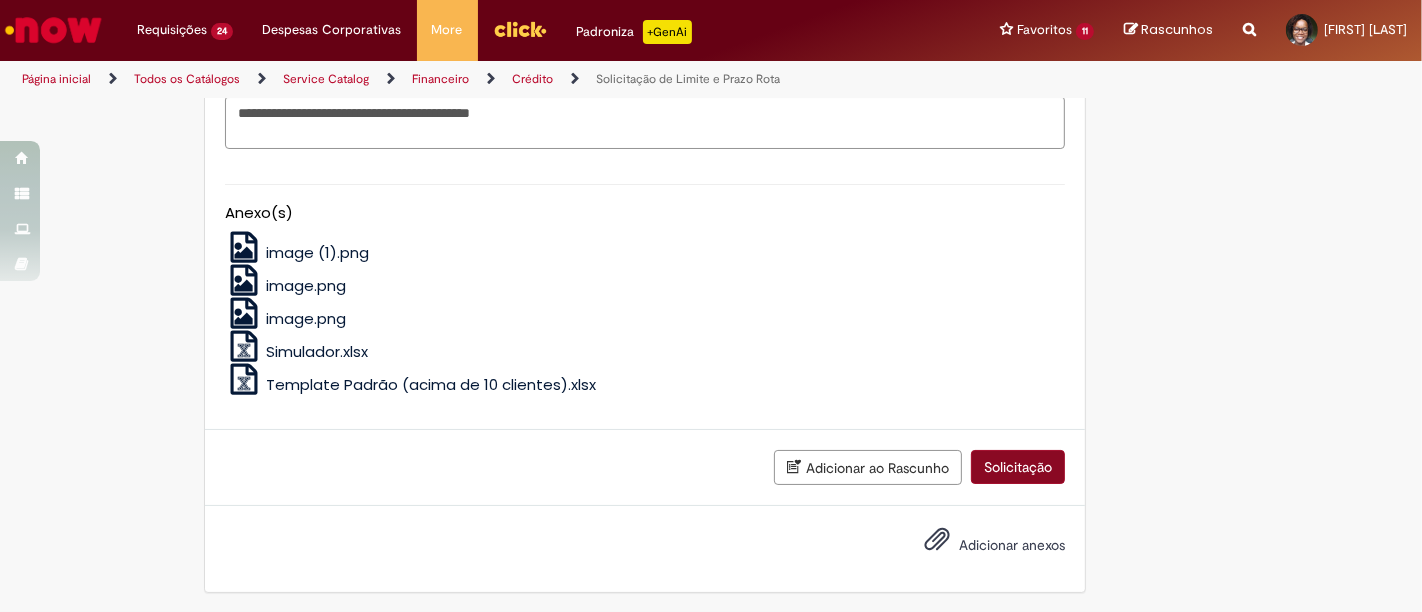 scroll, scrollTop: 1071, scrollLeft: 0, axis: vertical 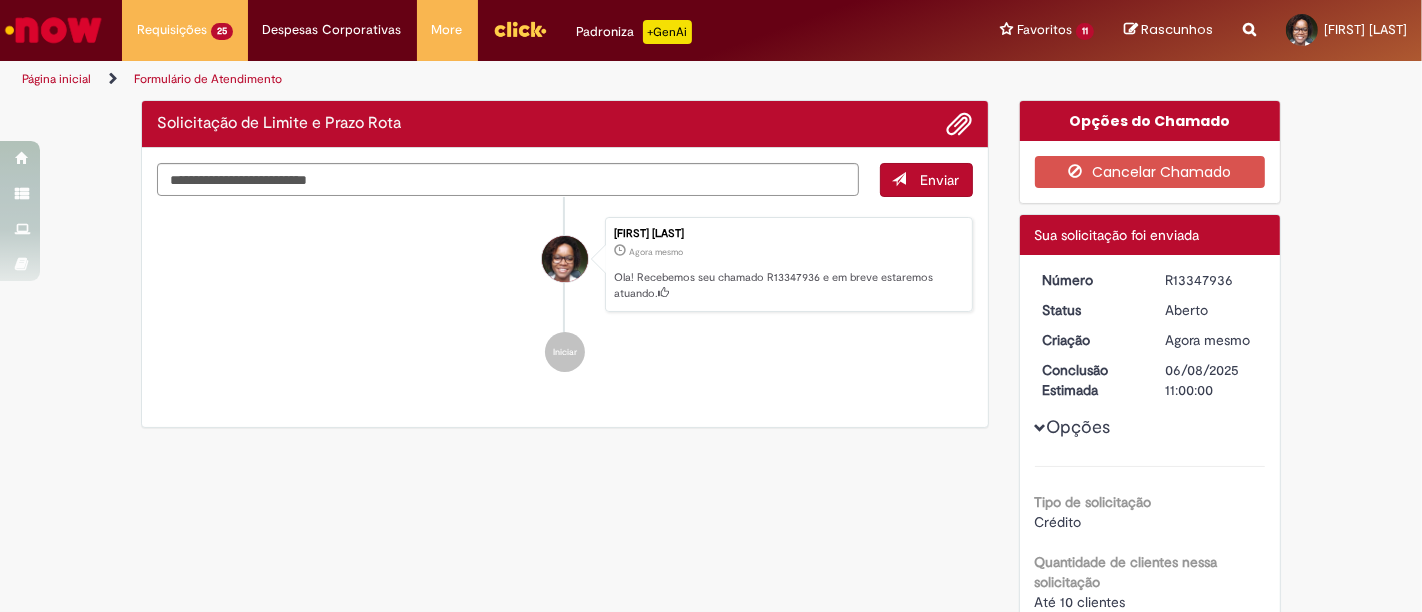 click on "R13347936" at bounding box center [1211, 280] 